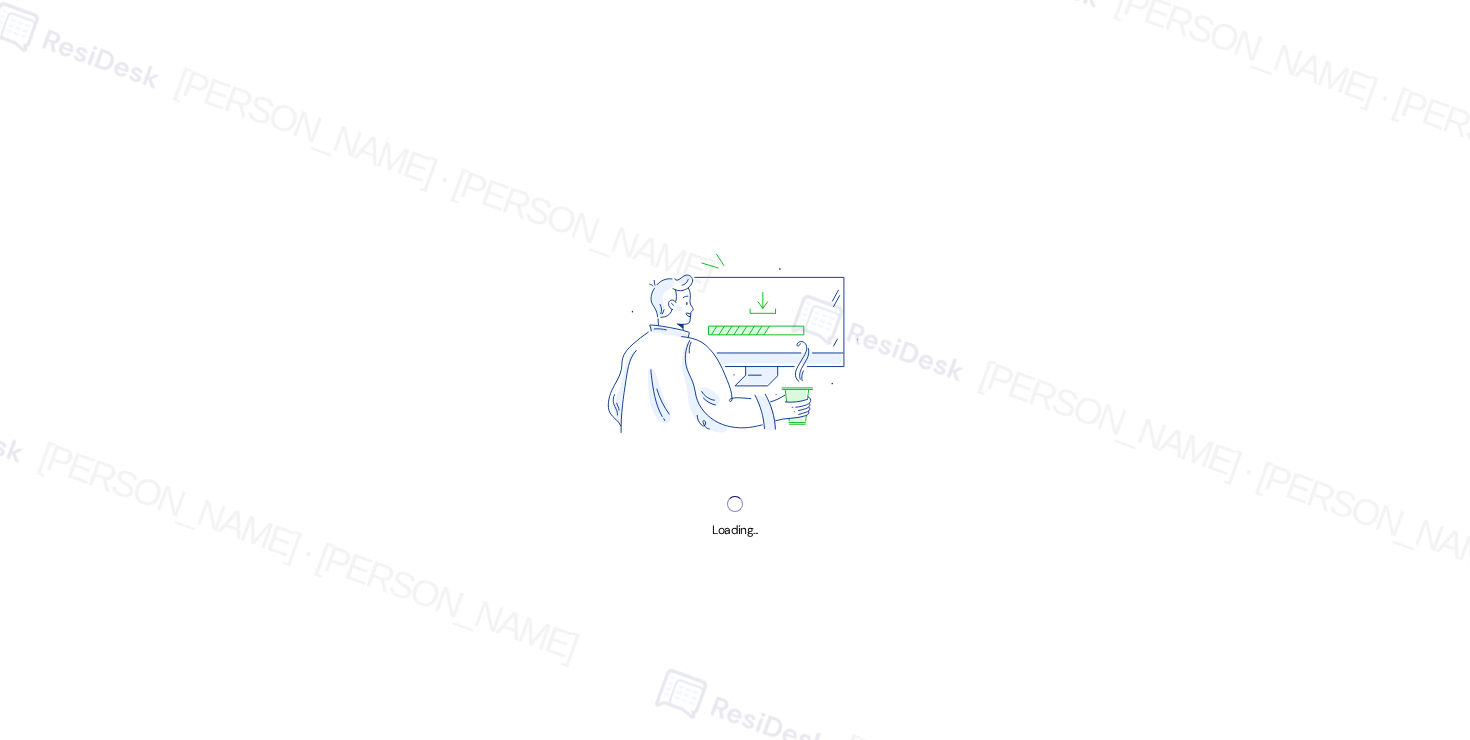 scroll, scrollTop: 0, scrollLeft: 0, axis: both 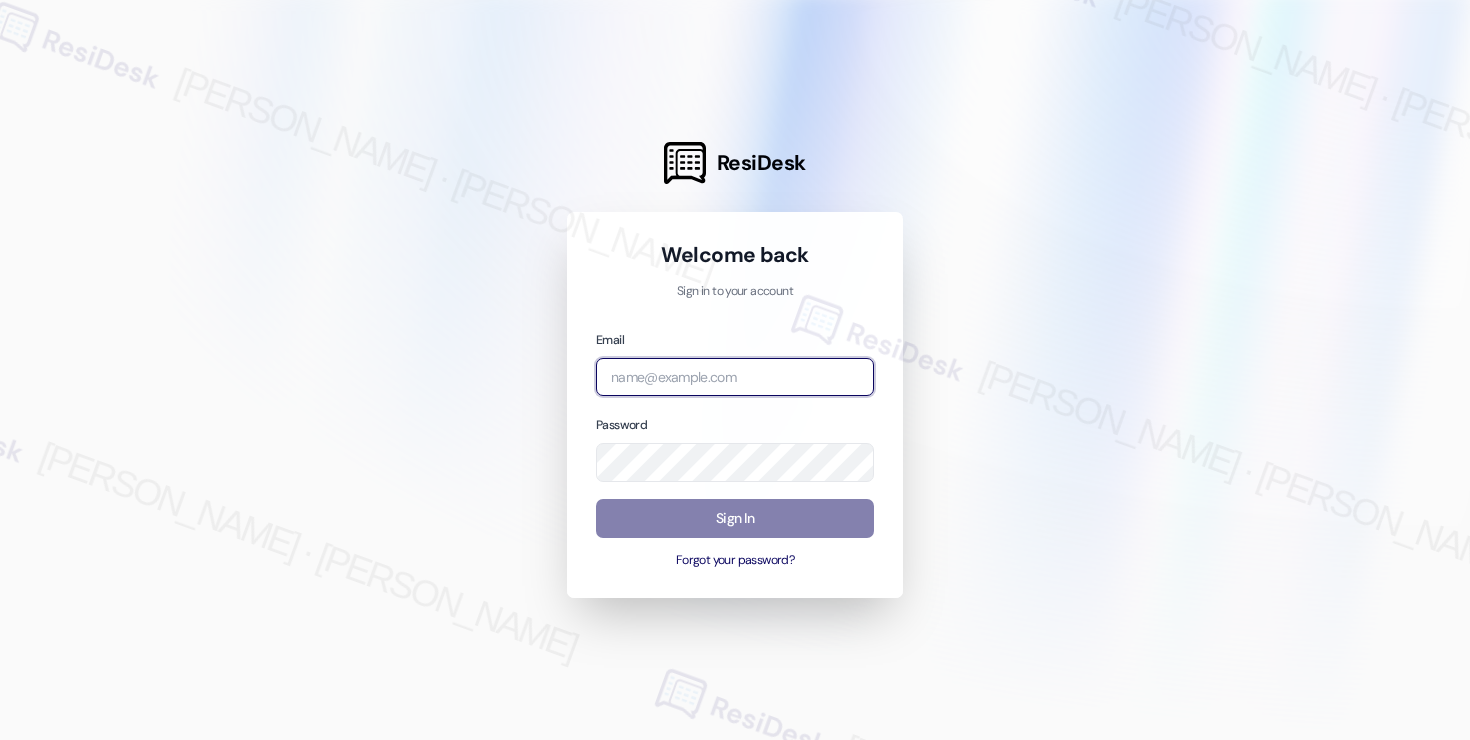 click at bounding box center (735, 377) 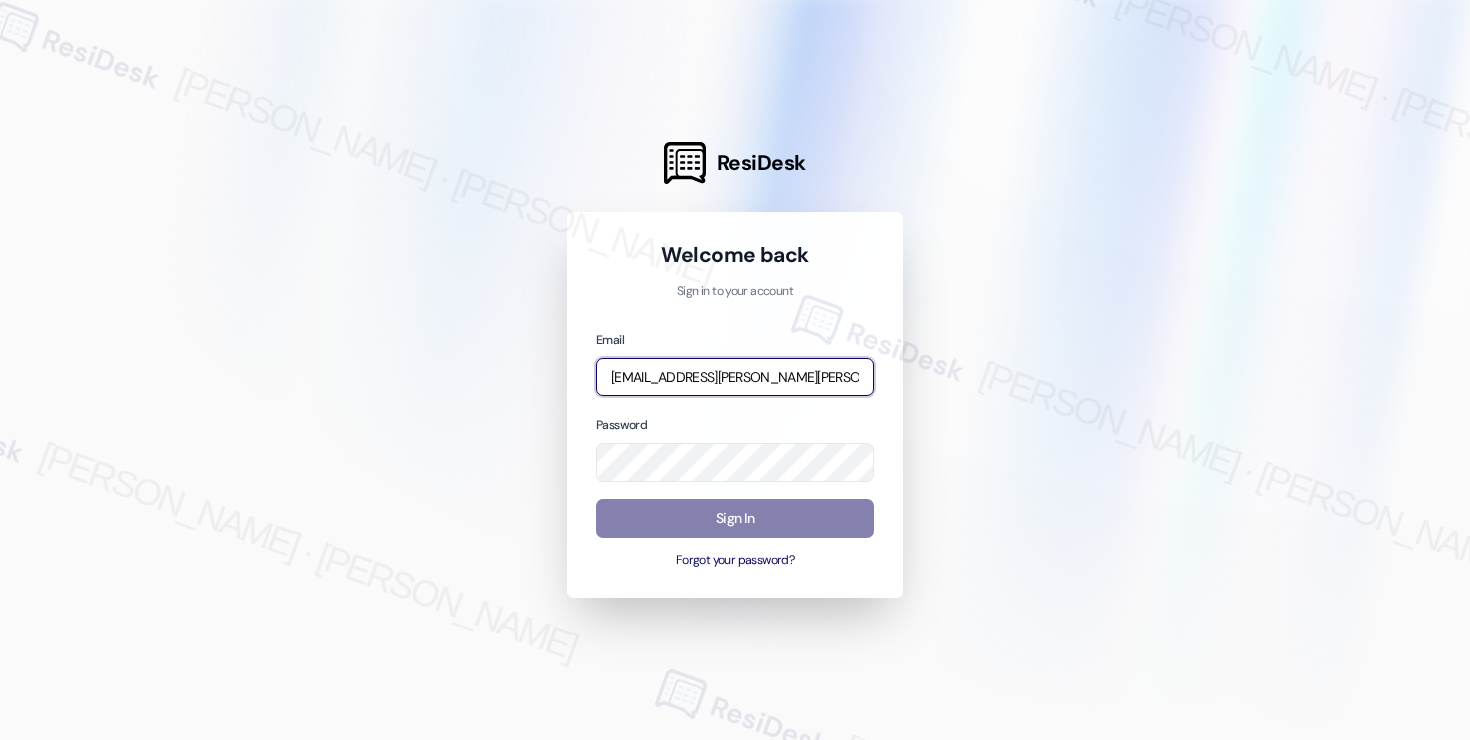 type on "[EMAIL_ADDRESS][PERSON_NAME][PERSON_NAME][PERSON_NAME][DOMAIN_NAME]" 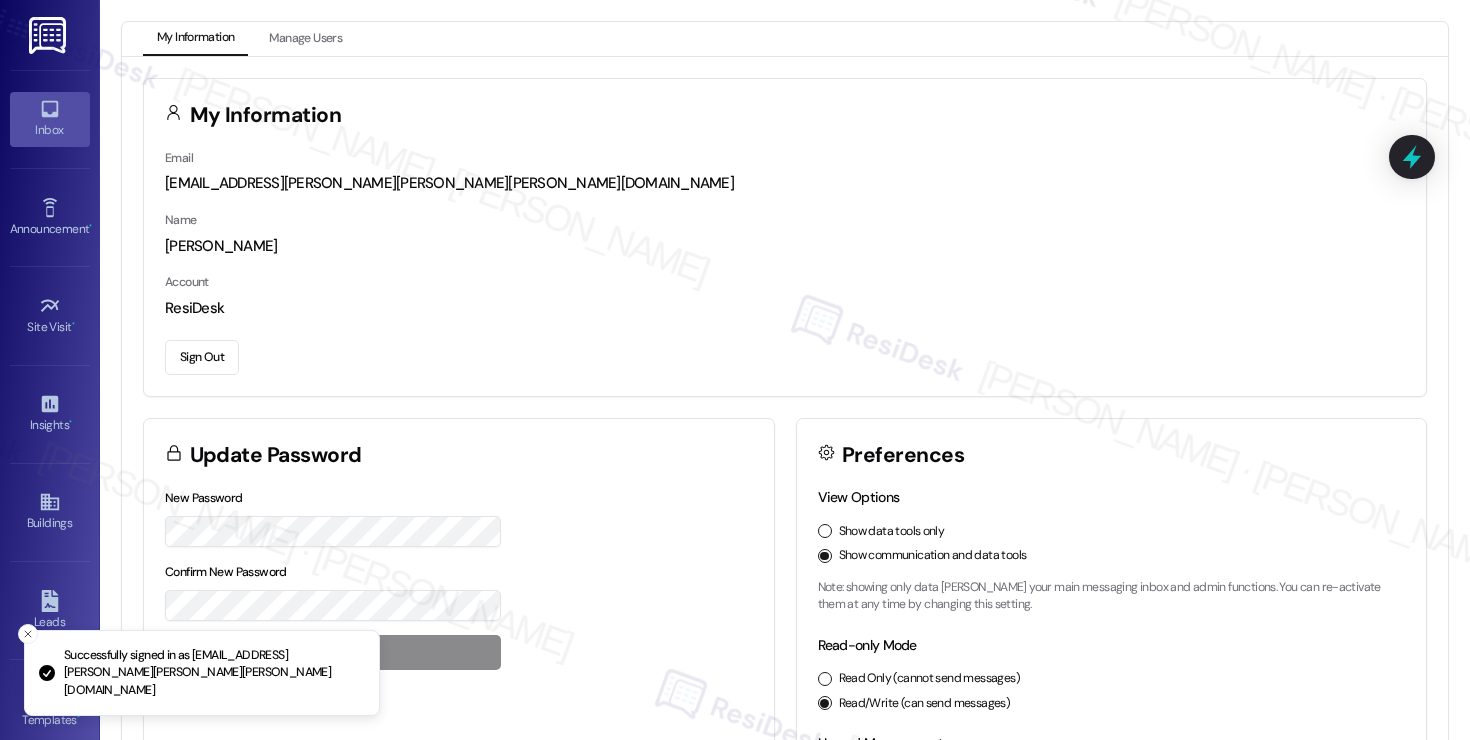 click 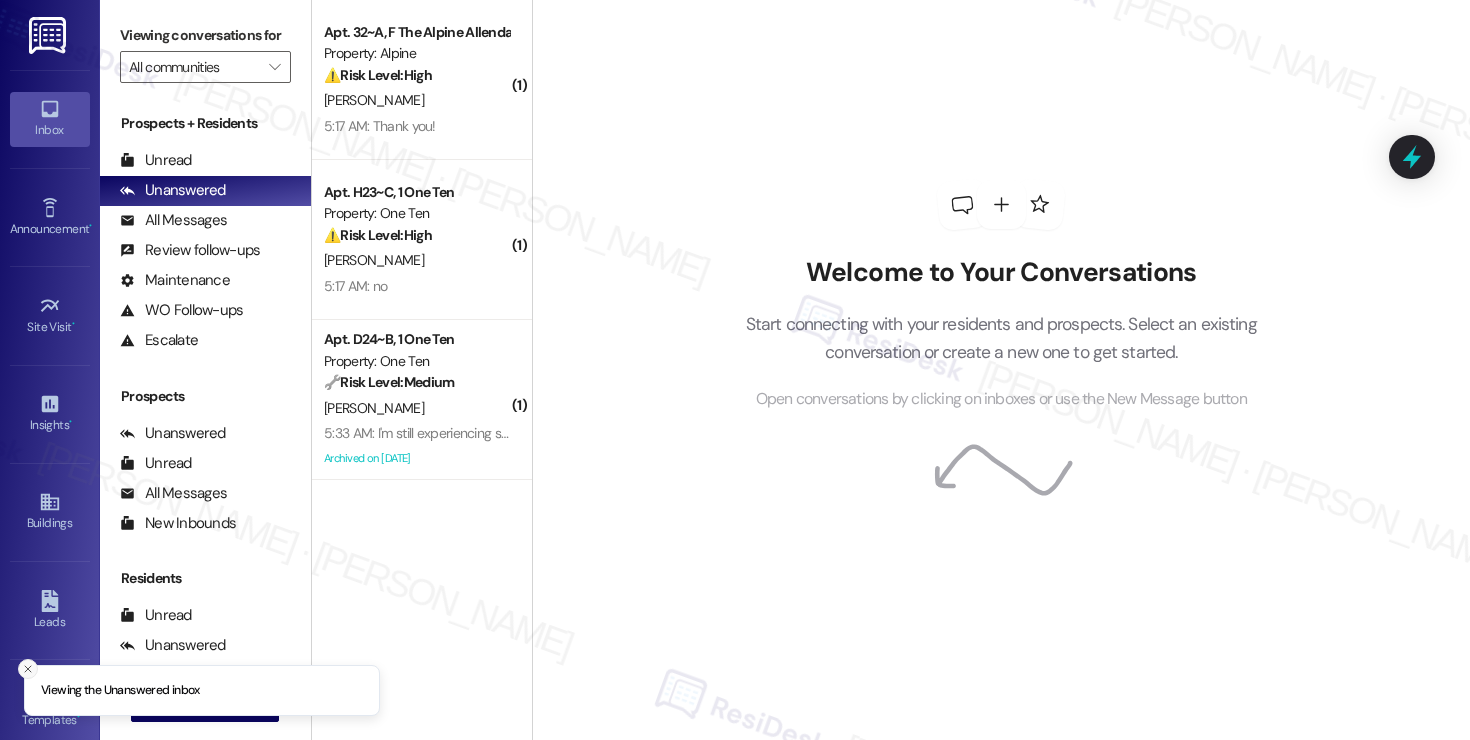 click 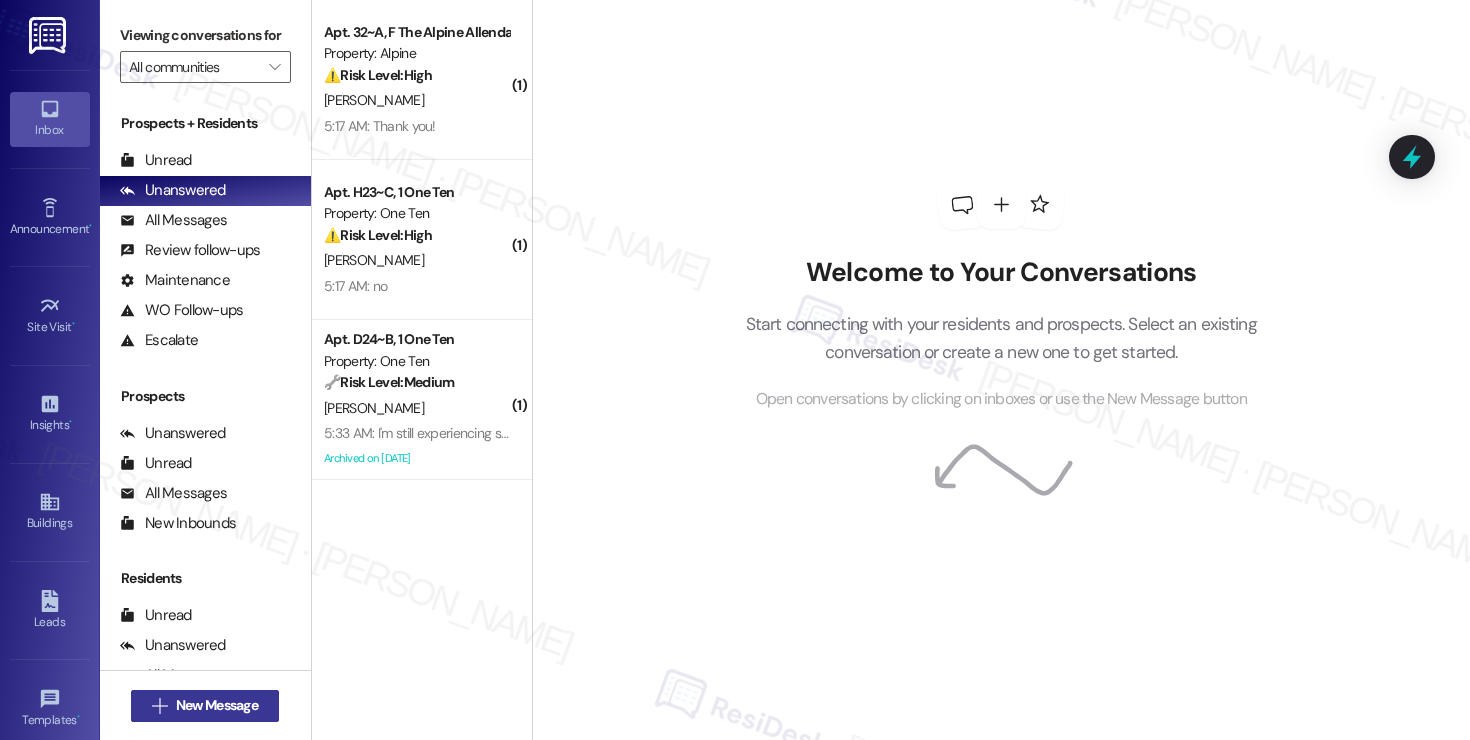 click on "New Message" at bounding box center (217, 705) 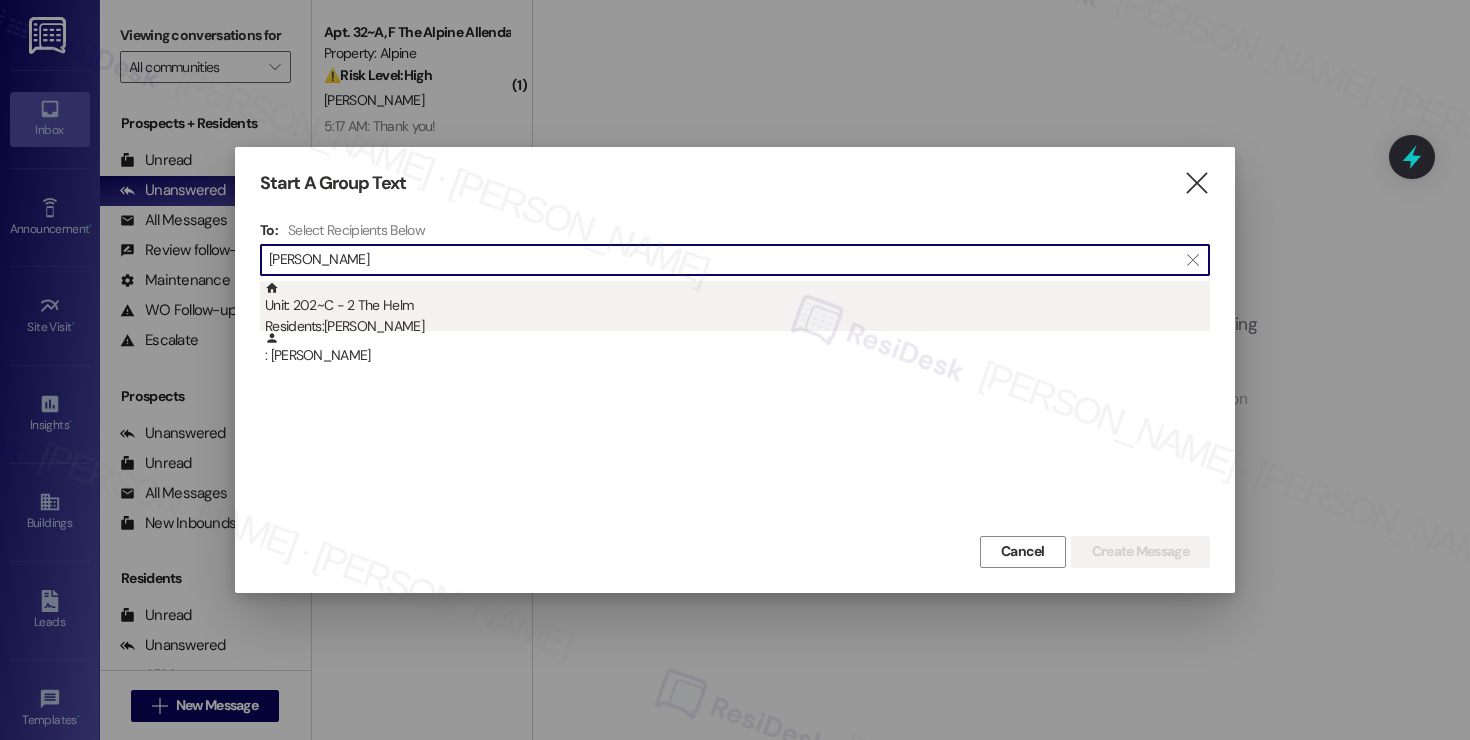 type on "[PERSON_NAME]" 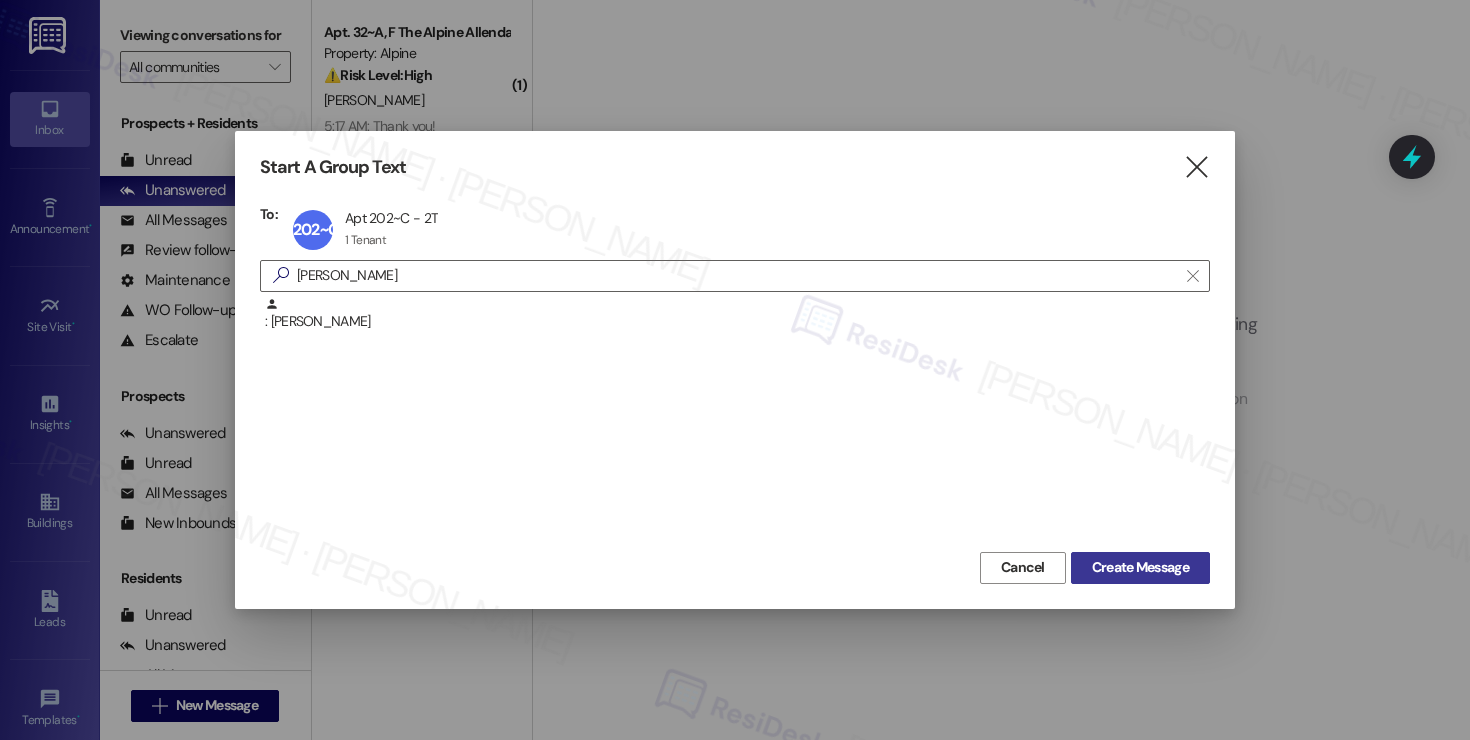 click on "Create Message" at bounding box center (1140, 567) 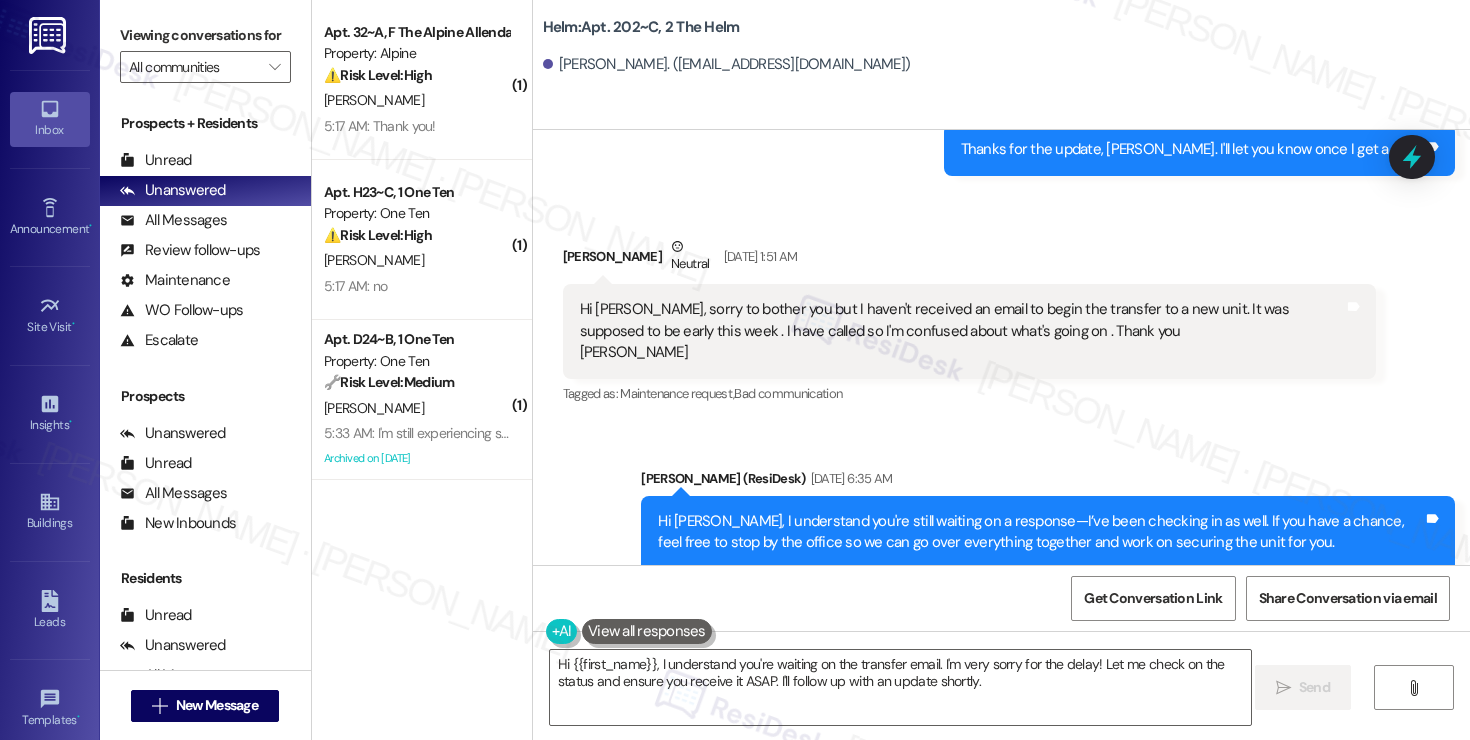scroll, scrollTop: 24008, scrollLeft: 0, axis: vertical 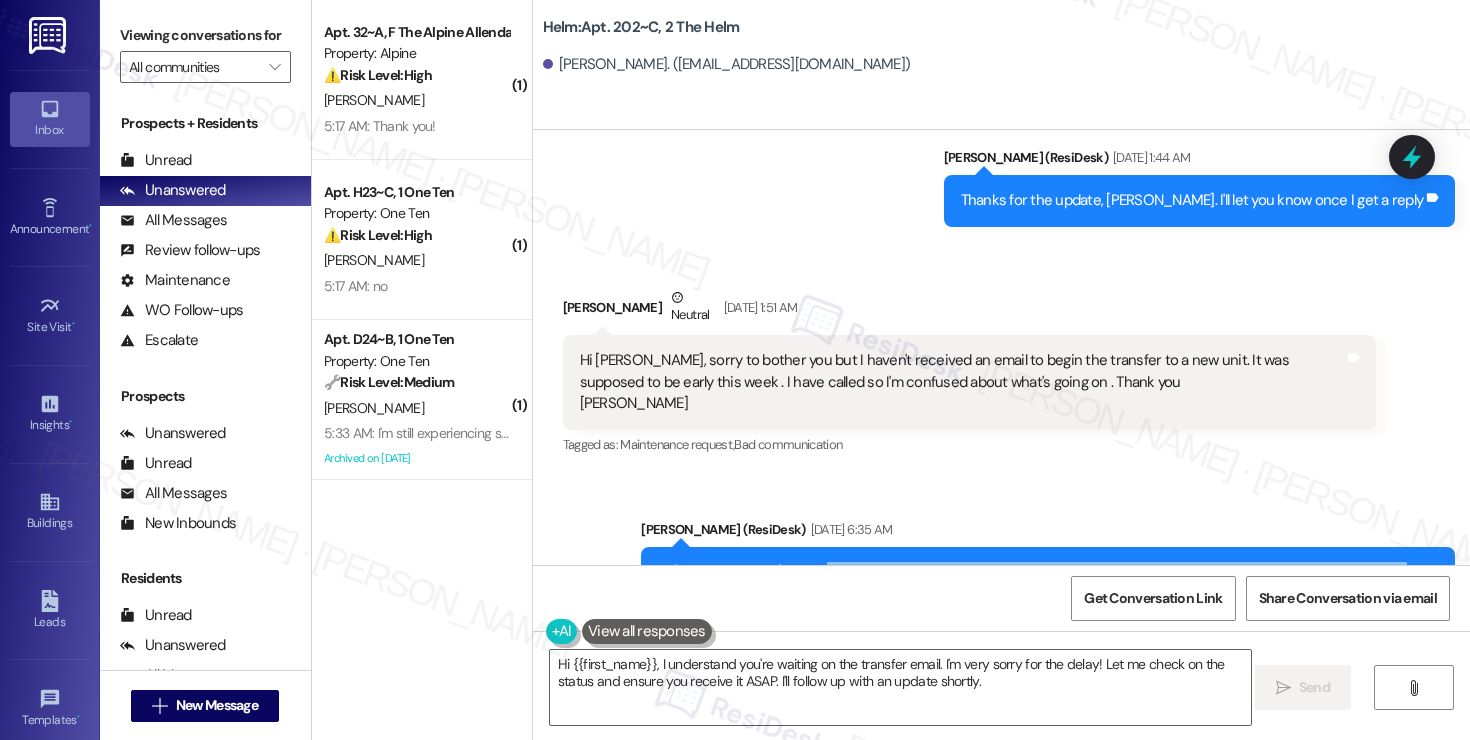 drag, startPoint x: 790, startPoint y: 317, endPoint x: 1020, endPoint y: 334, distance: 230.62741 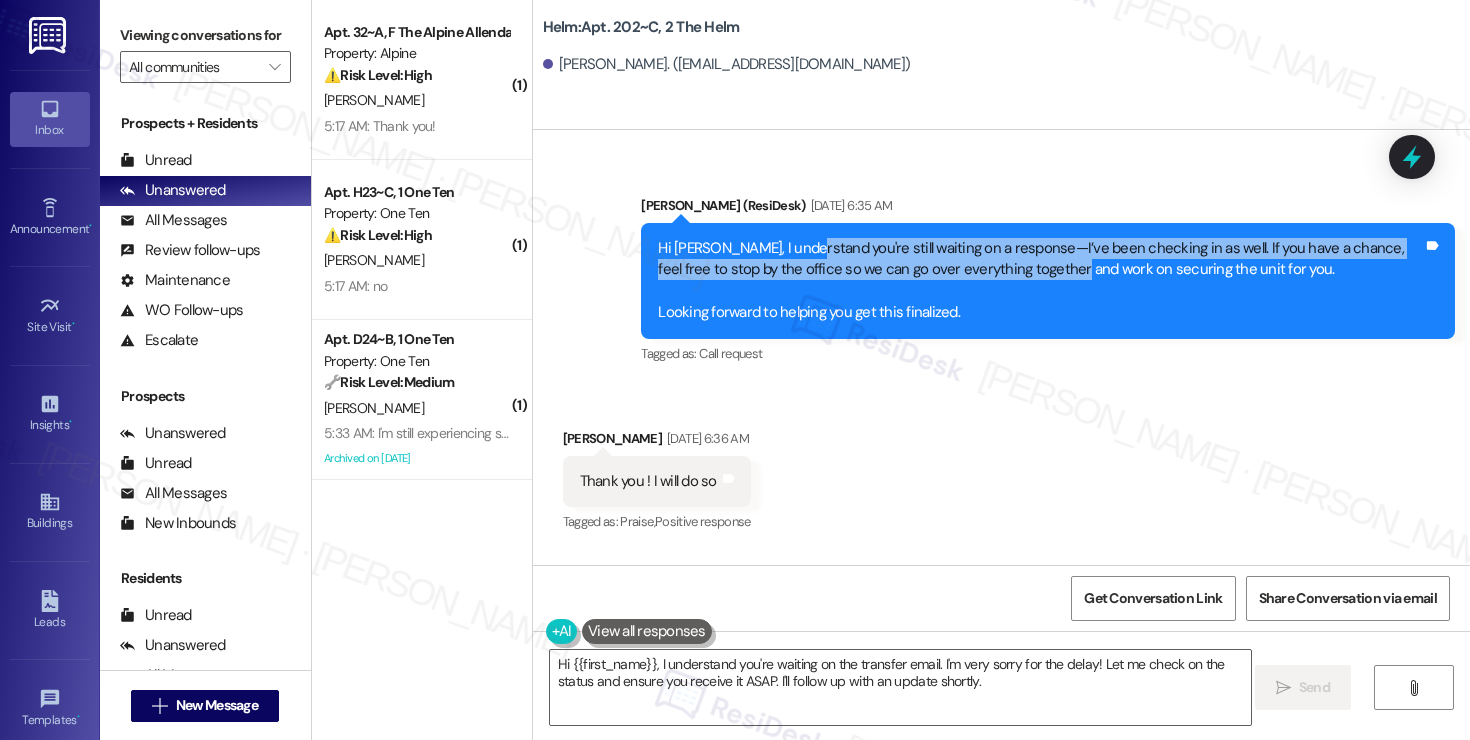 scroll, scrollTop: 24419, scrollLeft: 0, axis: vertical 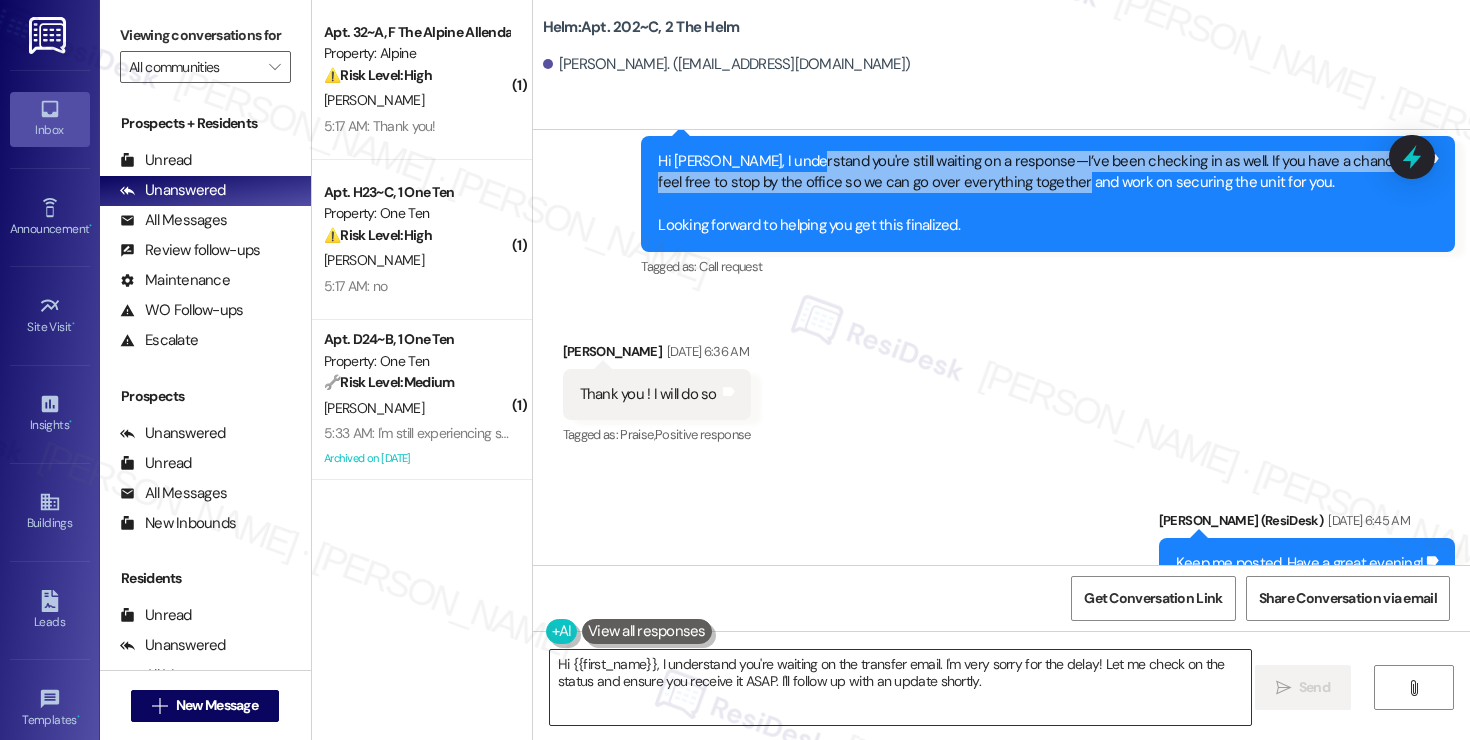 click on "Hi {{first_name}}, I understand you're waiting on the transfer email. I'm very sorry for the delay! Let me check on the status and ensure you receive it ASAP. I'll follow up with an update shortly." at bounding box center (900, 687) 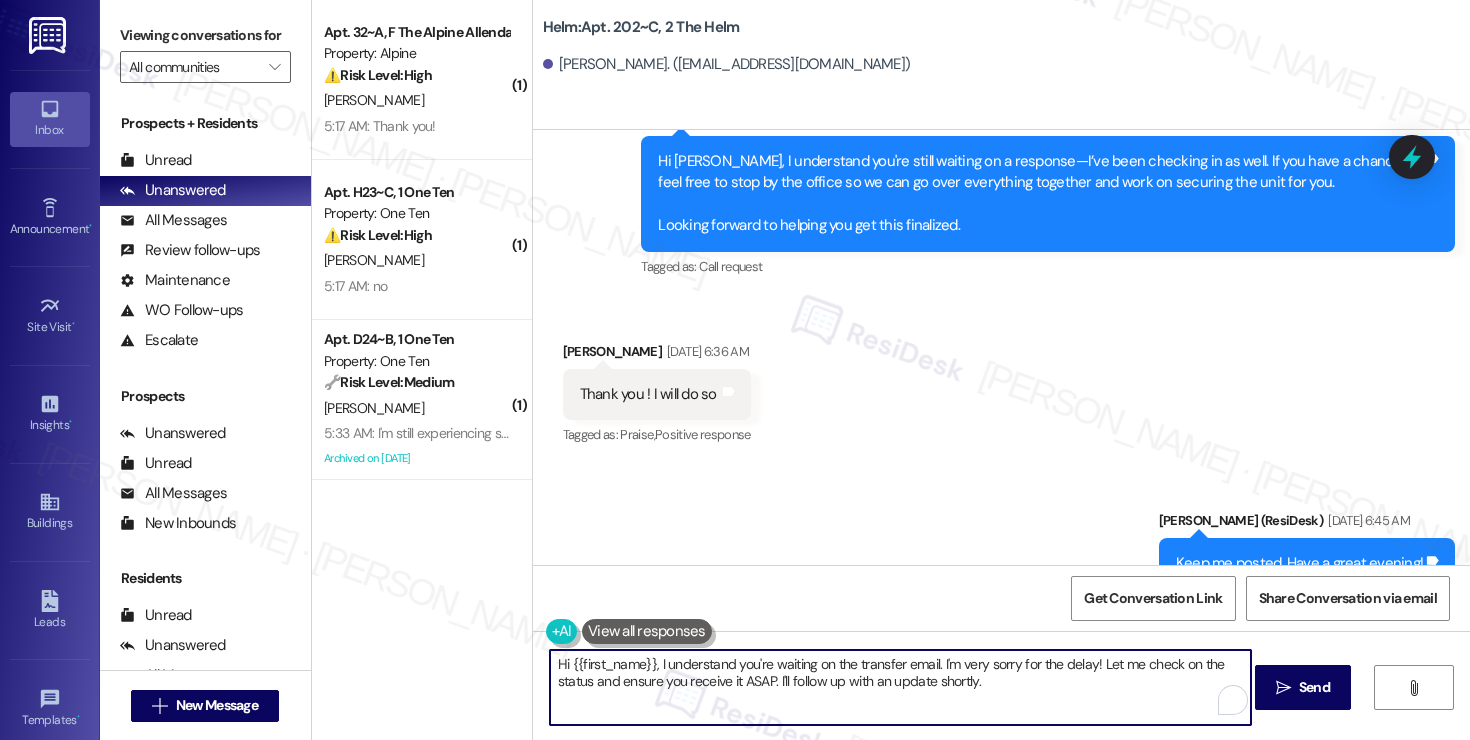 click on "Hi {{first_name}}, I understand you're waiting on the transfer email. I'm very sorry for the delay! Let me check on the status and ensure you receive it ASAP. I'll follow up with an update shortly." at bounding box center (900, 687) 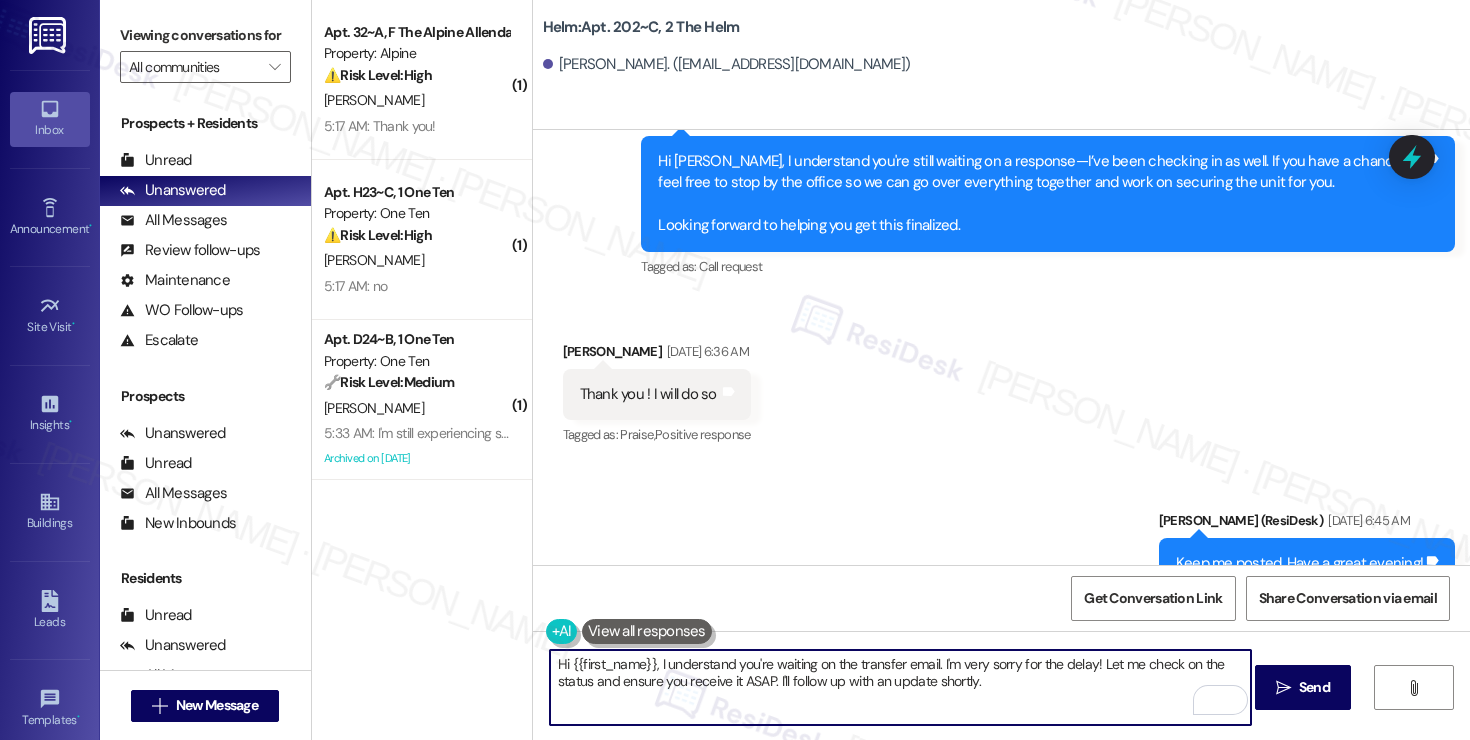 type on "i" 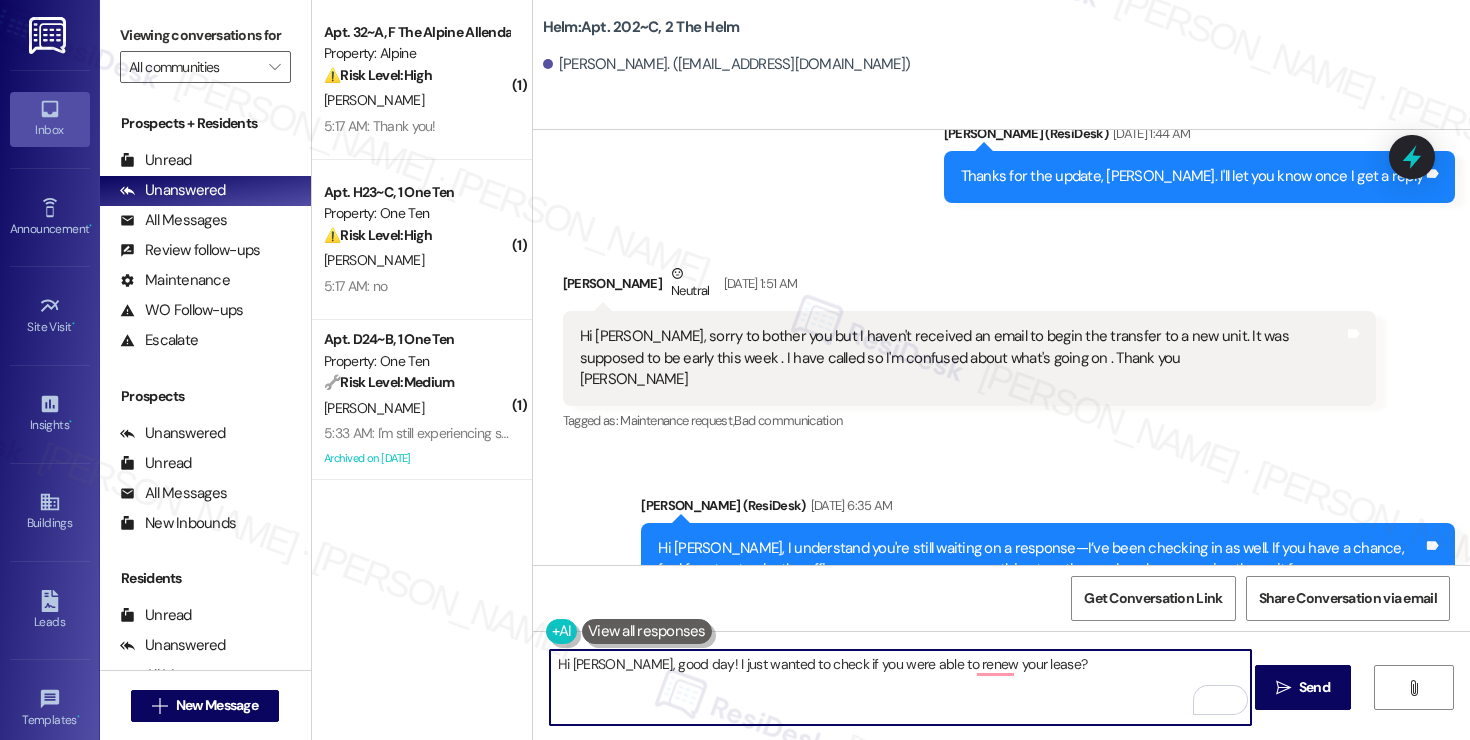 scroll, scrollTop: 23629, scrollLeft: 0, axis: vertical 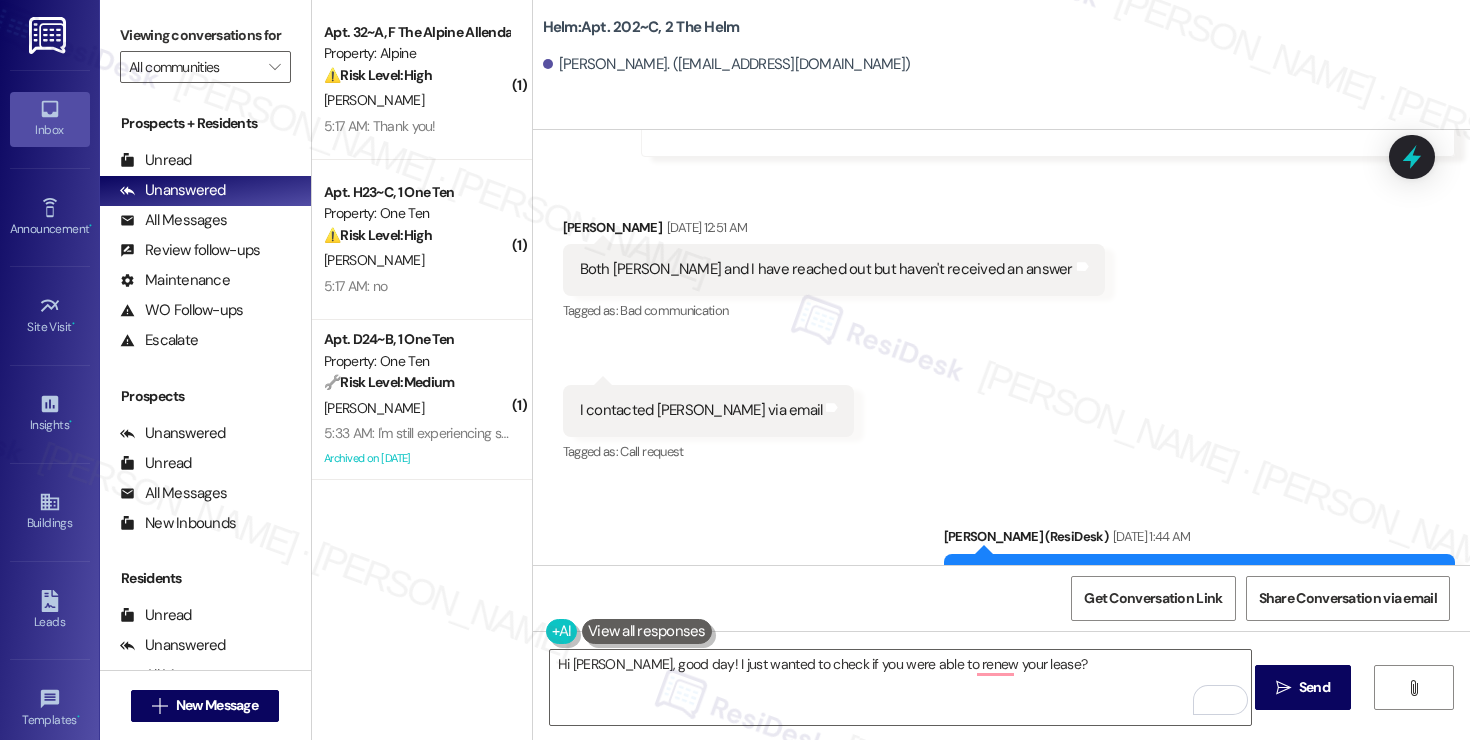 click on "Hi [PERSON_NAME], sorry to bother you but I haven't received an email to begin the transfer to a new unit. It was supposed to be early this week . I have called so I'm confused about what's going on . Thank you
[PERSON_NAME]" at bounding box center (962, 761) 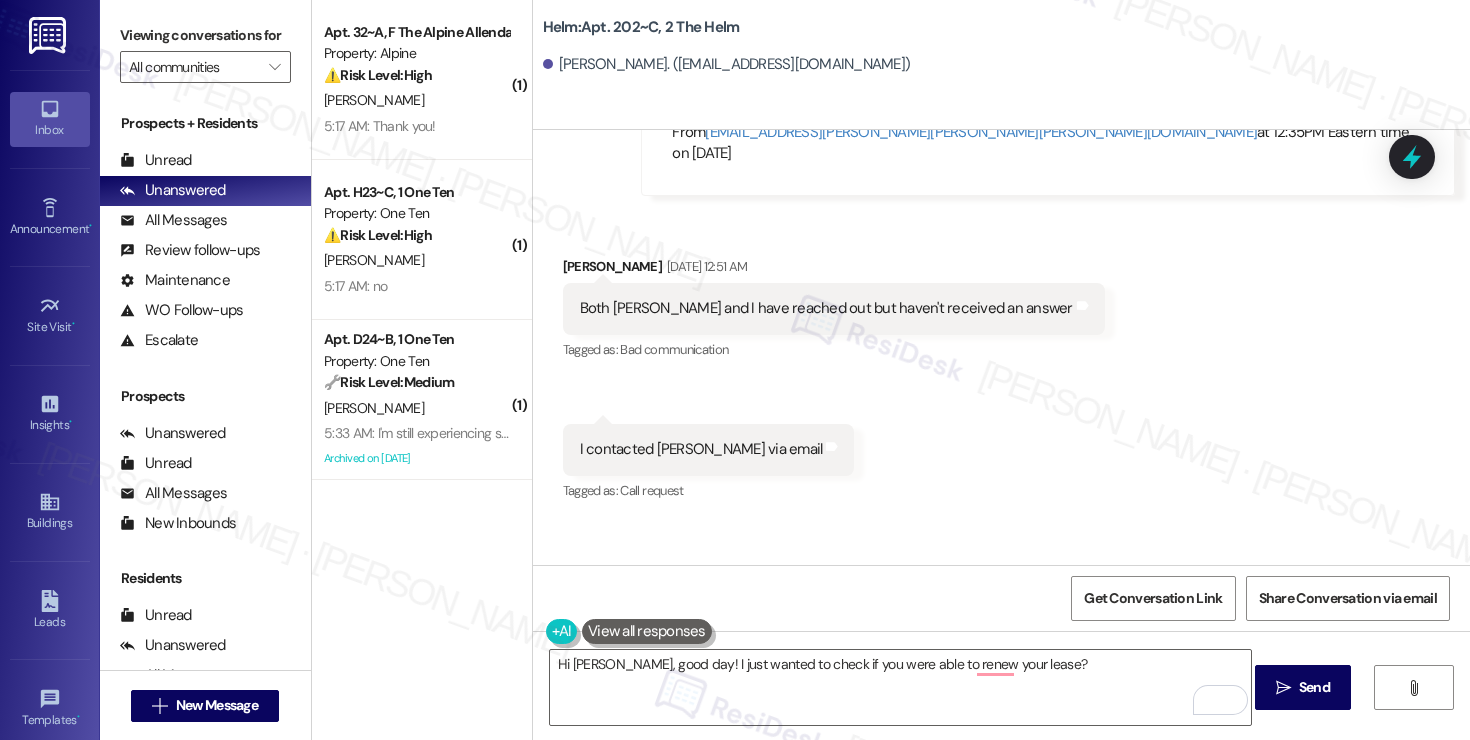 scroll, scrollTop: 23662, scrollLeft: 0, axis: vertical 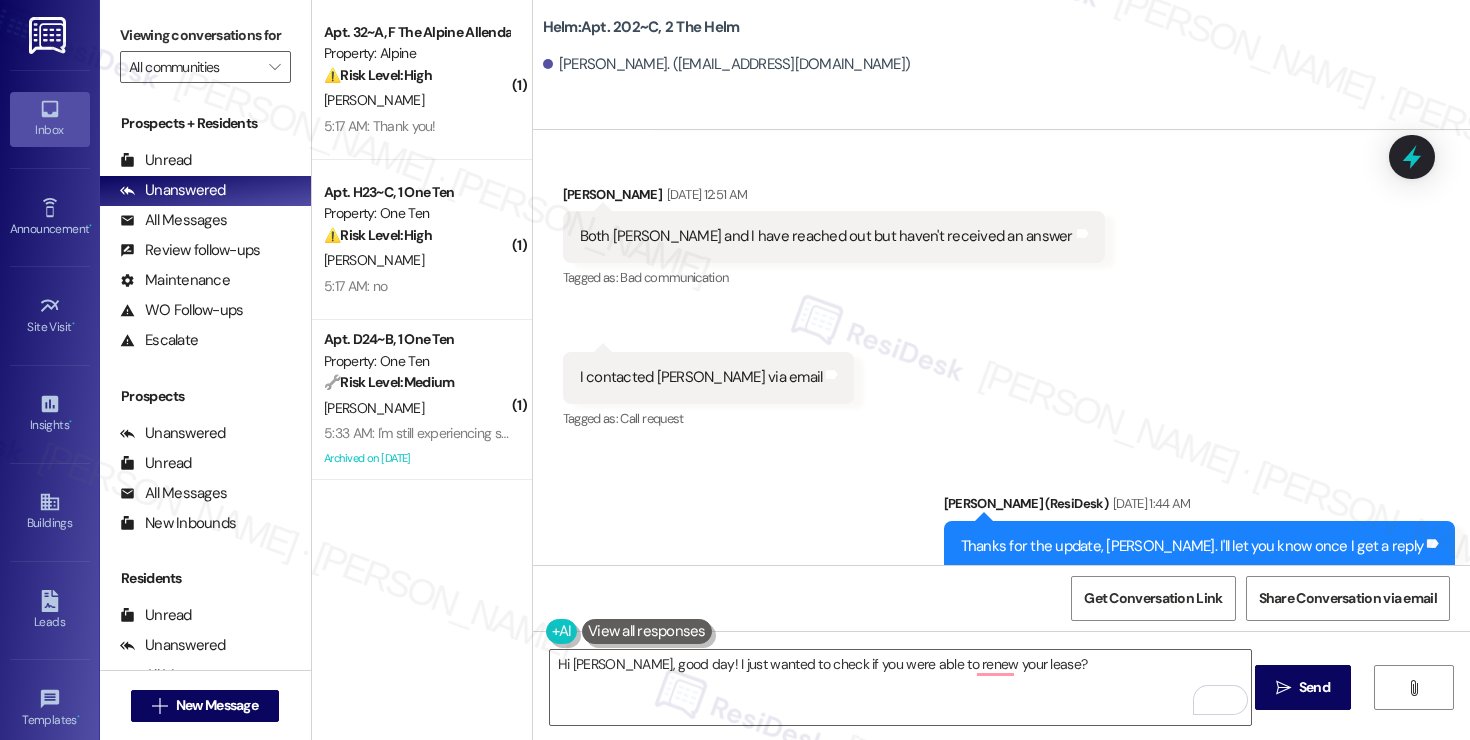 drag, startPoint x: 797, startPoint y: 451, endPoint x: 1097, endPoint y: 451, distance: 300 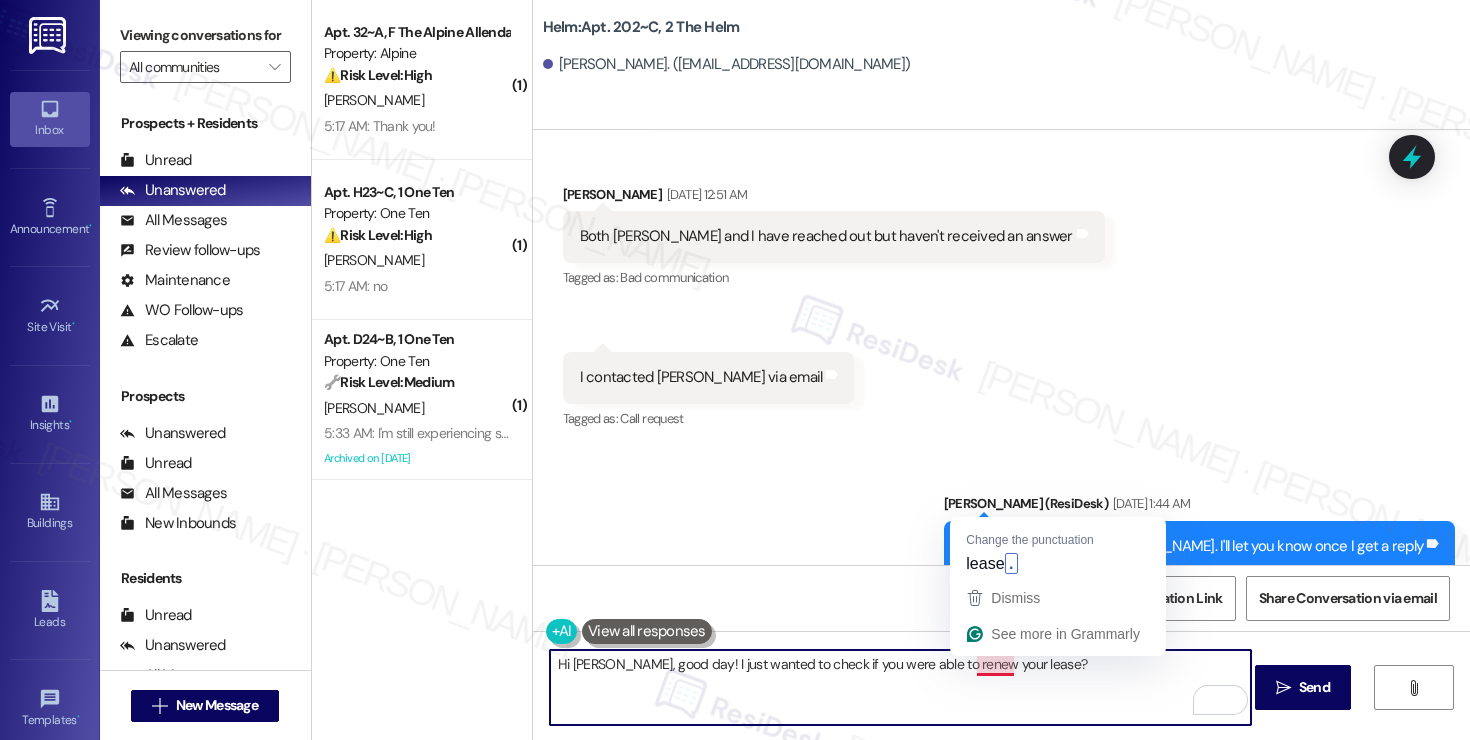 click on "Hi [PERSON_NAME], good day! I just wanted to check if you were able to renew your lease?" at bounding box center (900, 687) 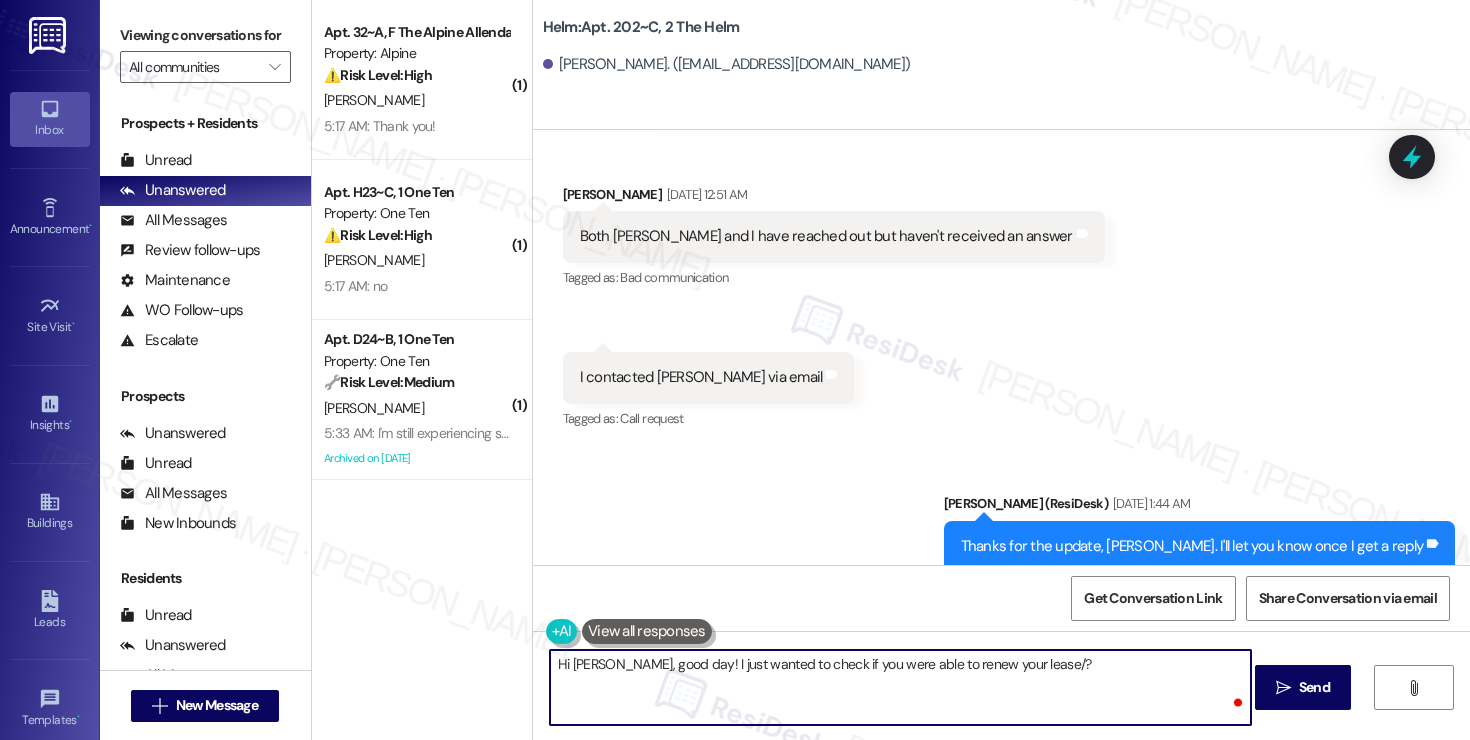 paste on "transfer to a new unit" 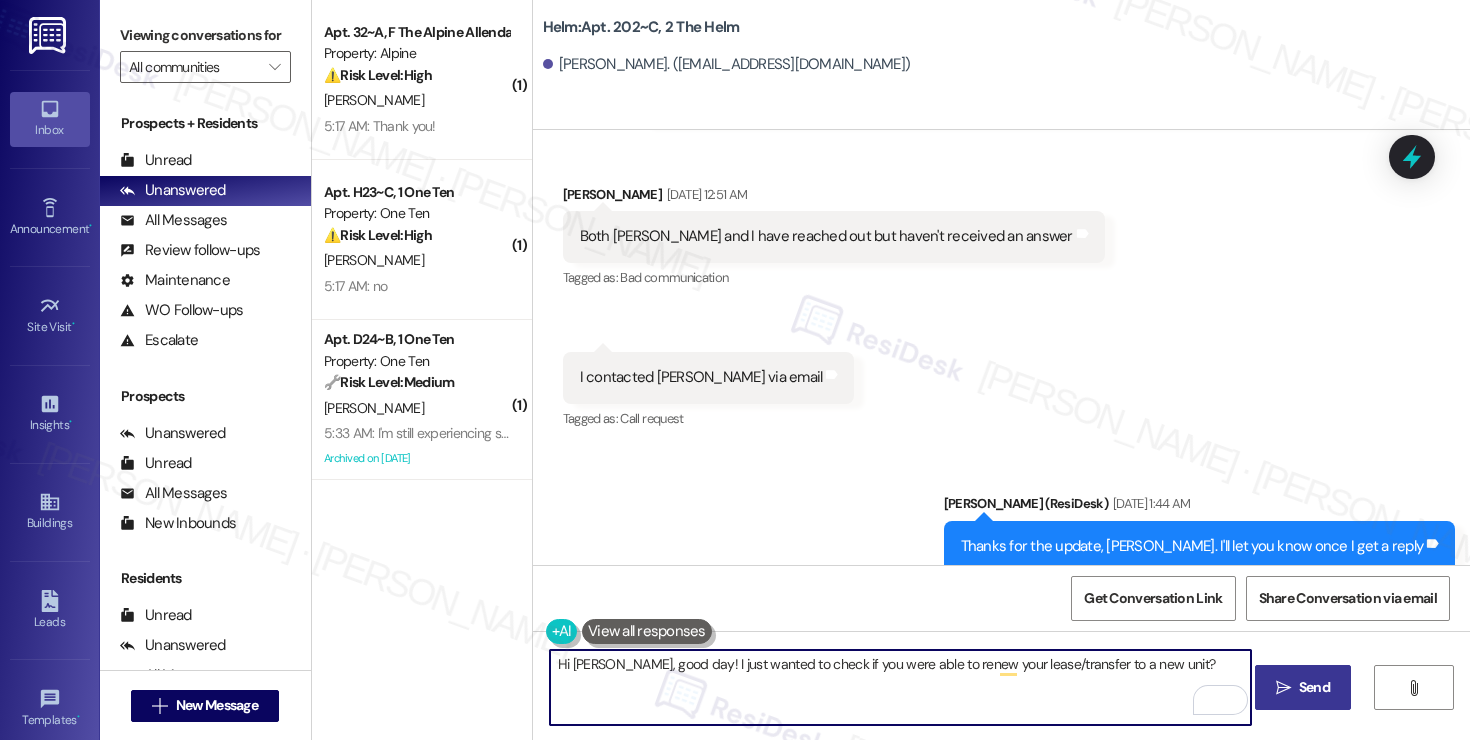 type on "Hi [PERSON_NAME], good day! I just wanted to check if you were able to renew your lease/transfer to a new unit?" 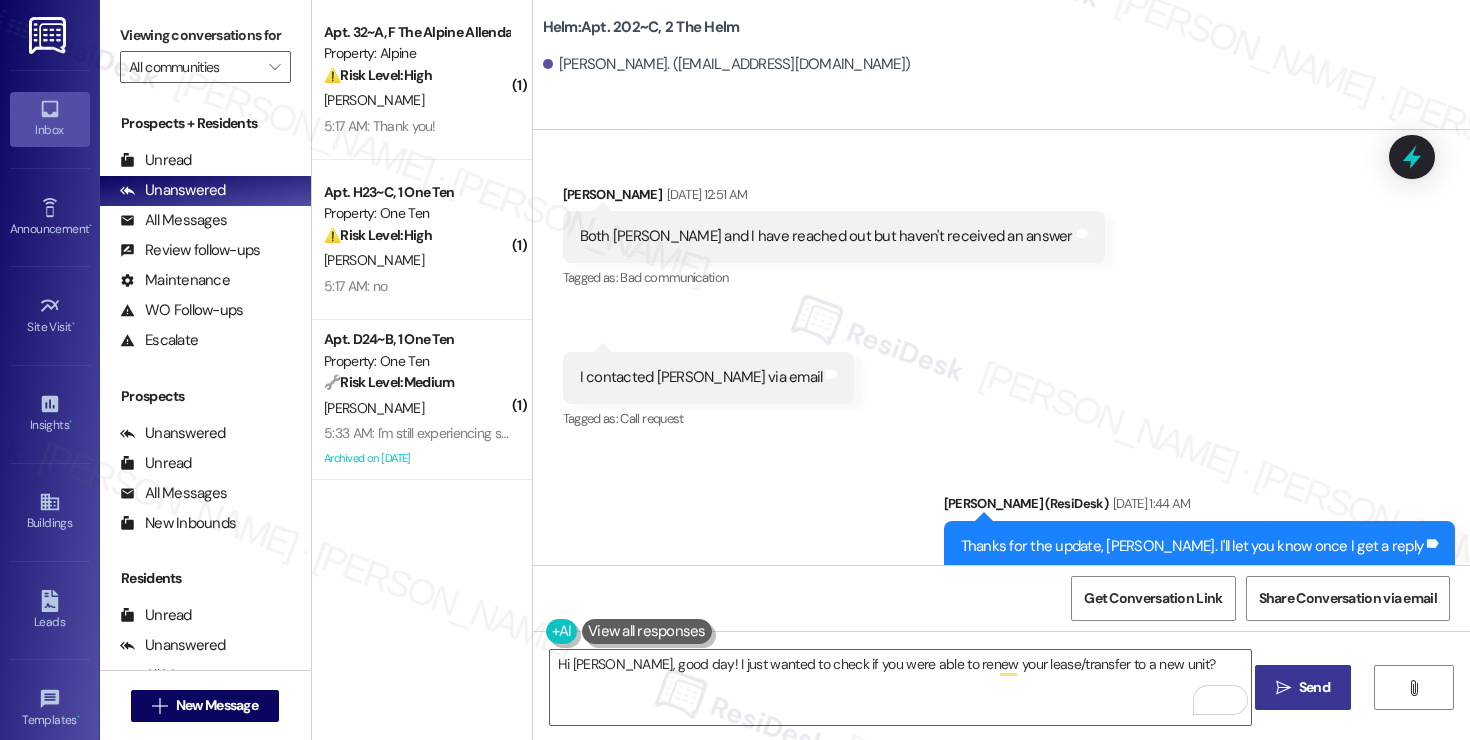 click on "Send" at bounding box center (1314, 687) 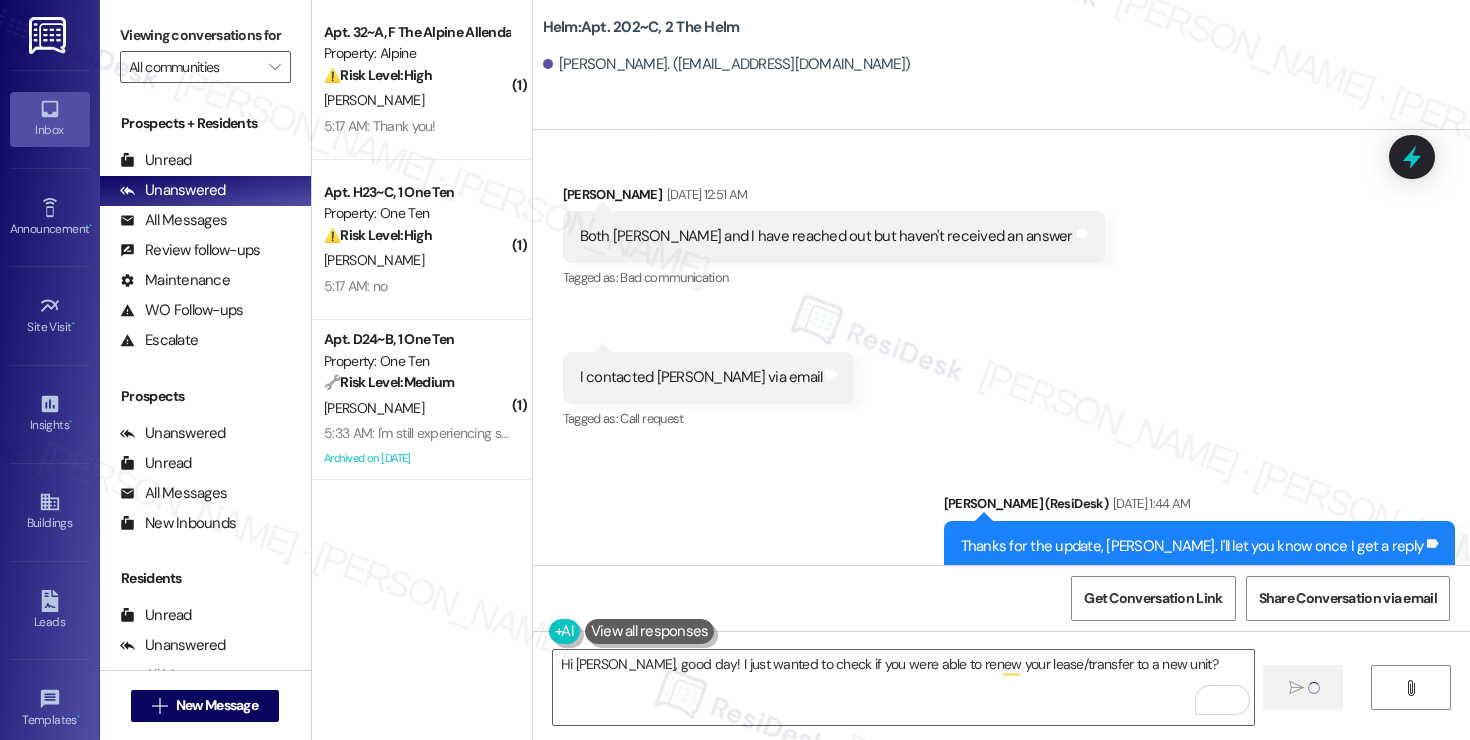 type 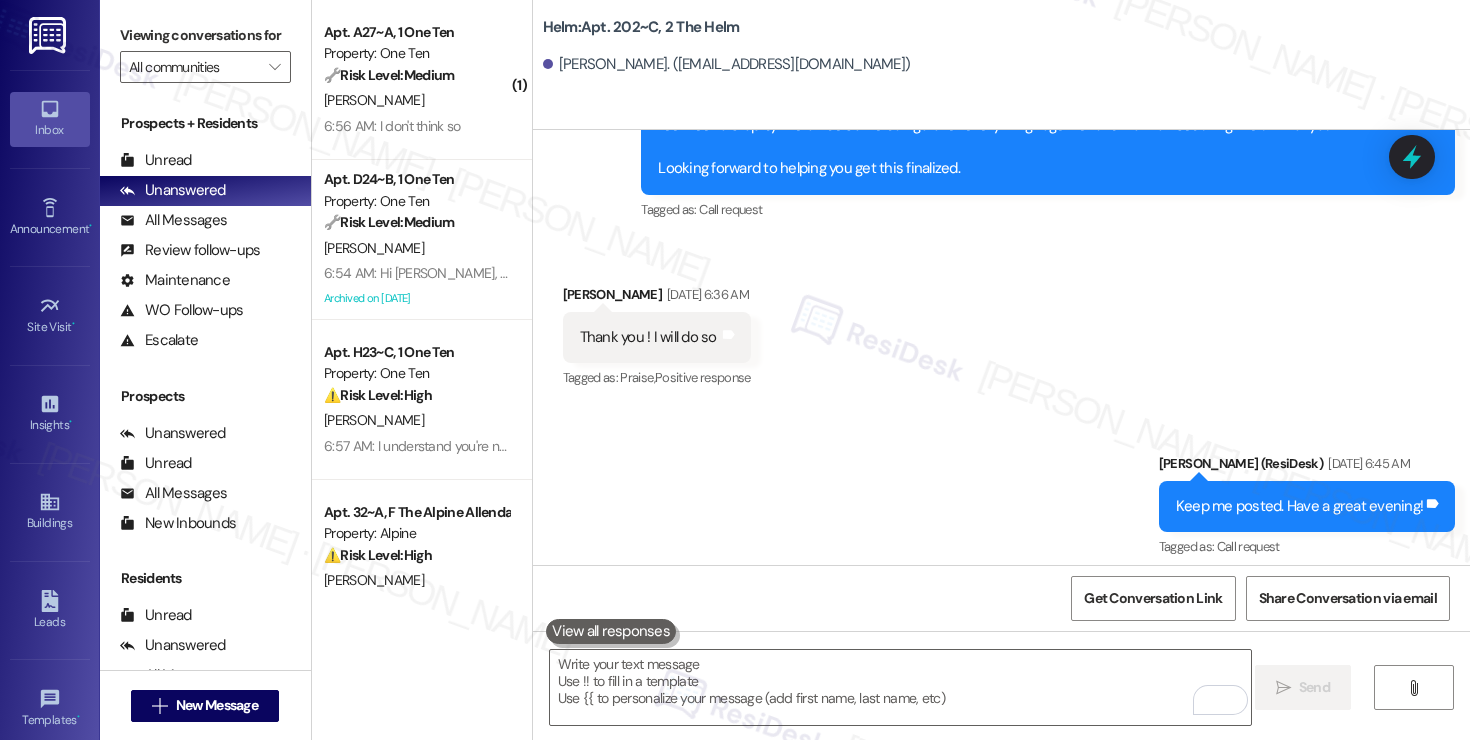 scroll, scrollTop: 24558, scrollLeft: 0, axis: vertical 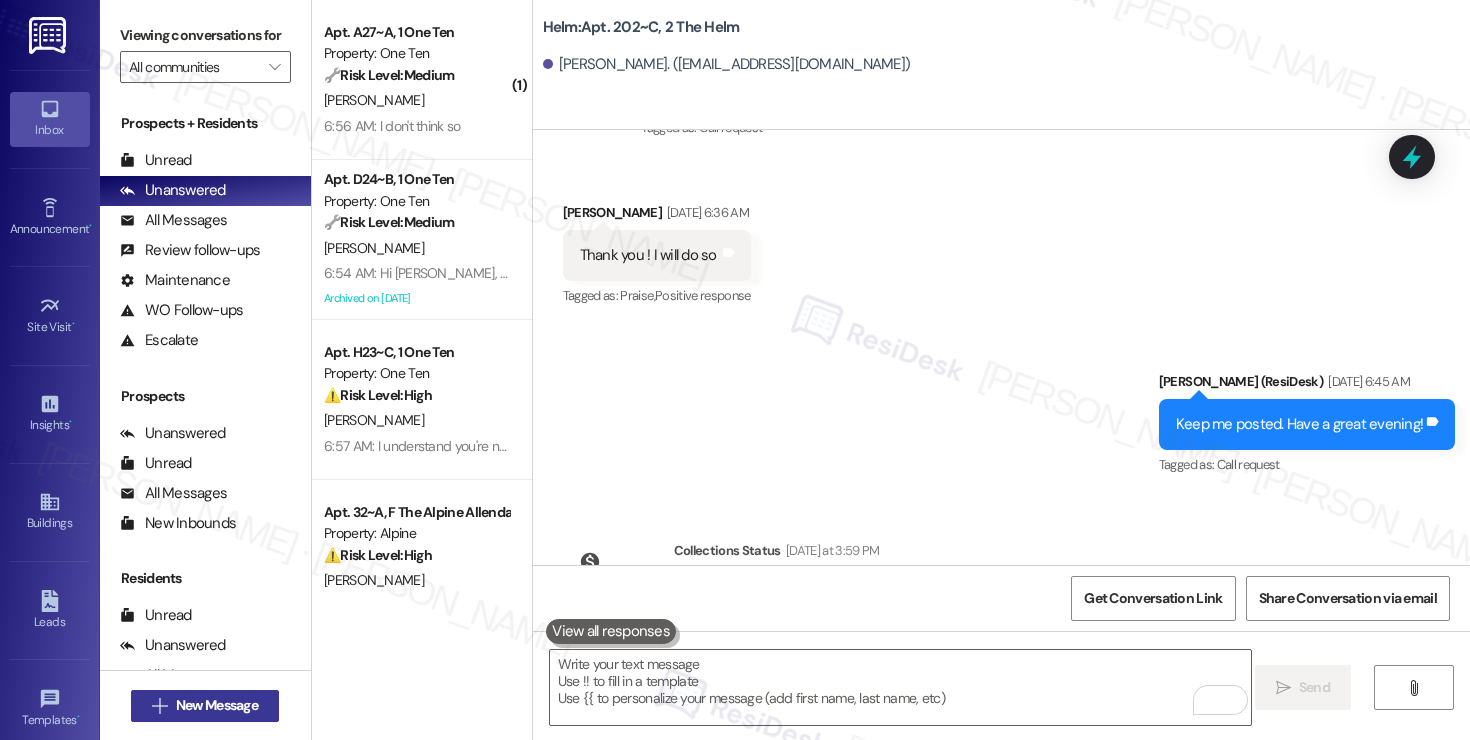 click on "New Message" at bounding box center [217, 705] 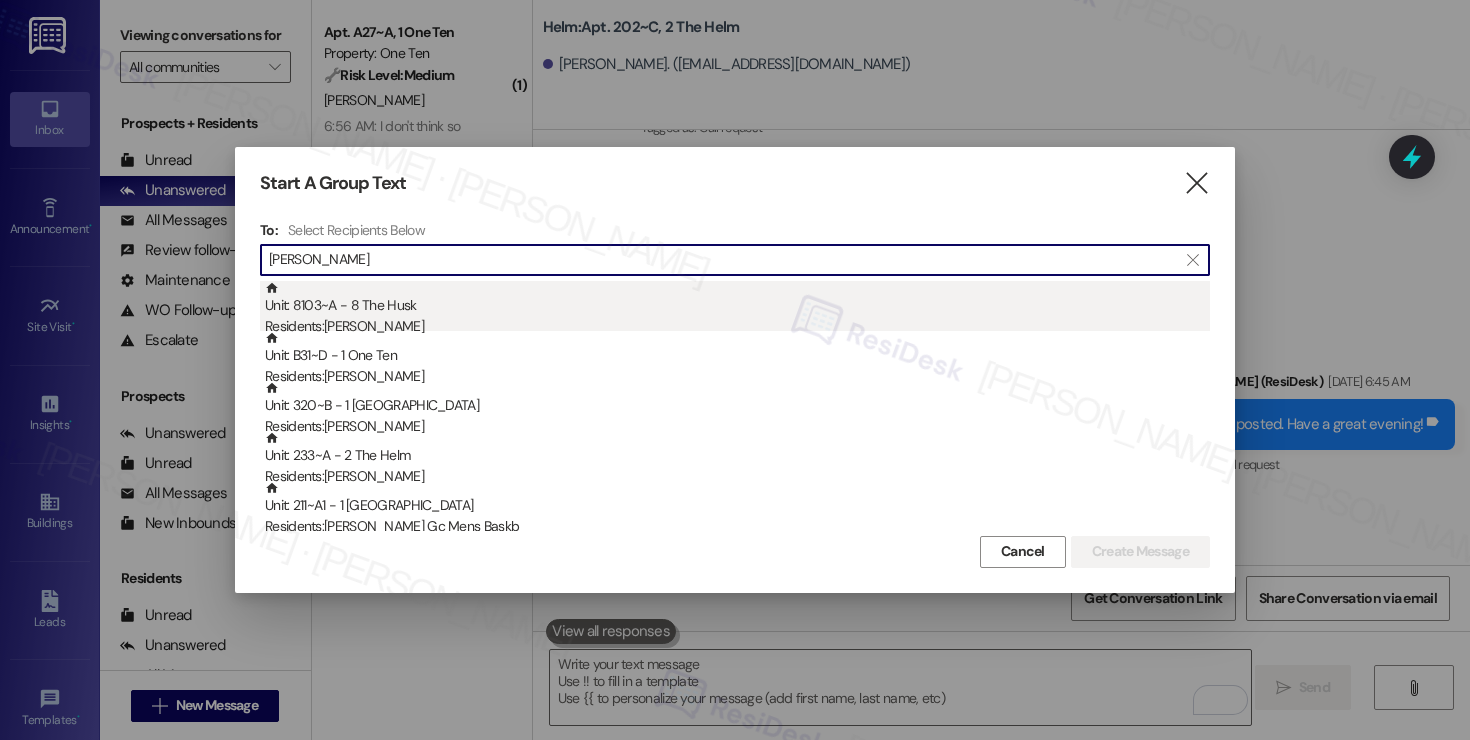 type on "[PERSON_NAME]" 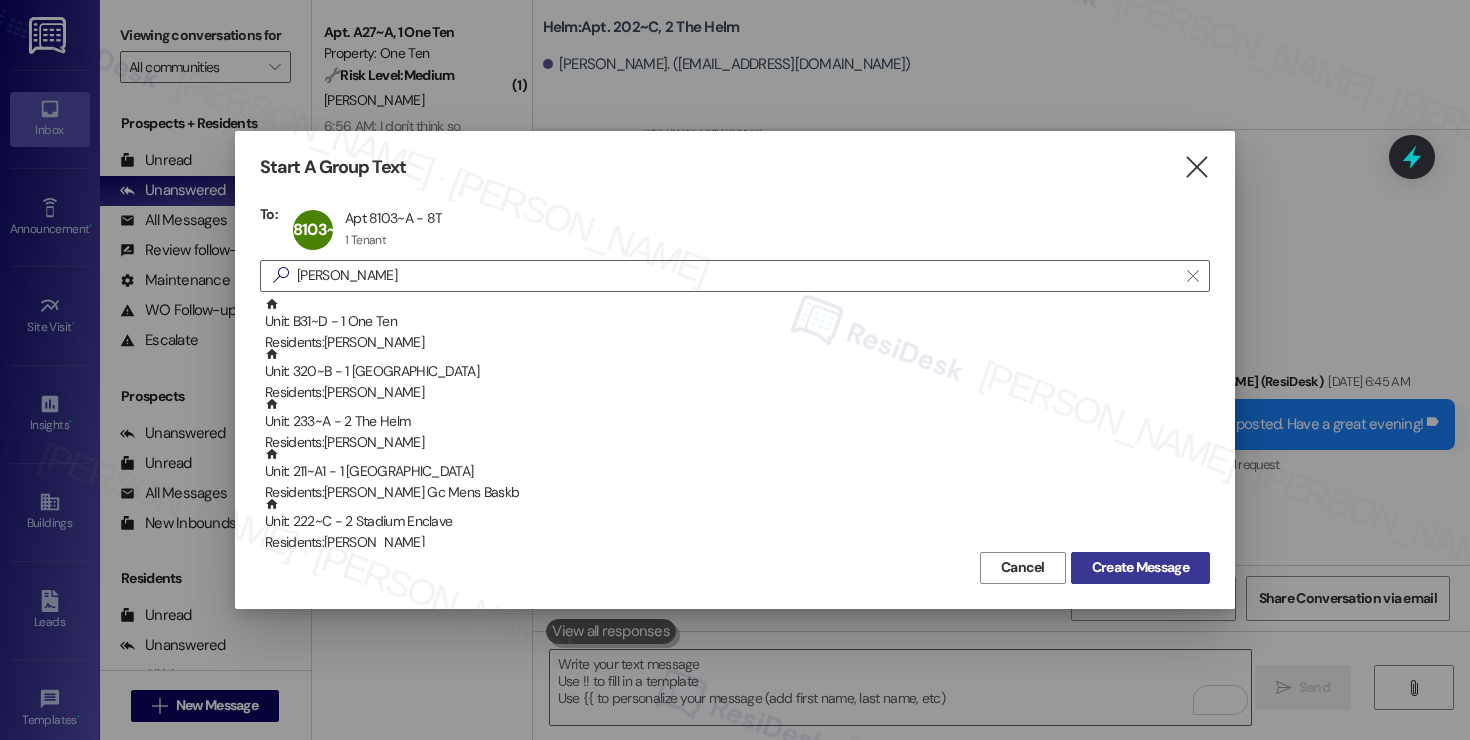 click on "Create Message" at bounding box center [1140, 567] 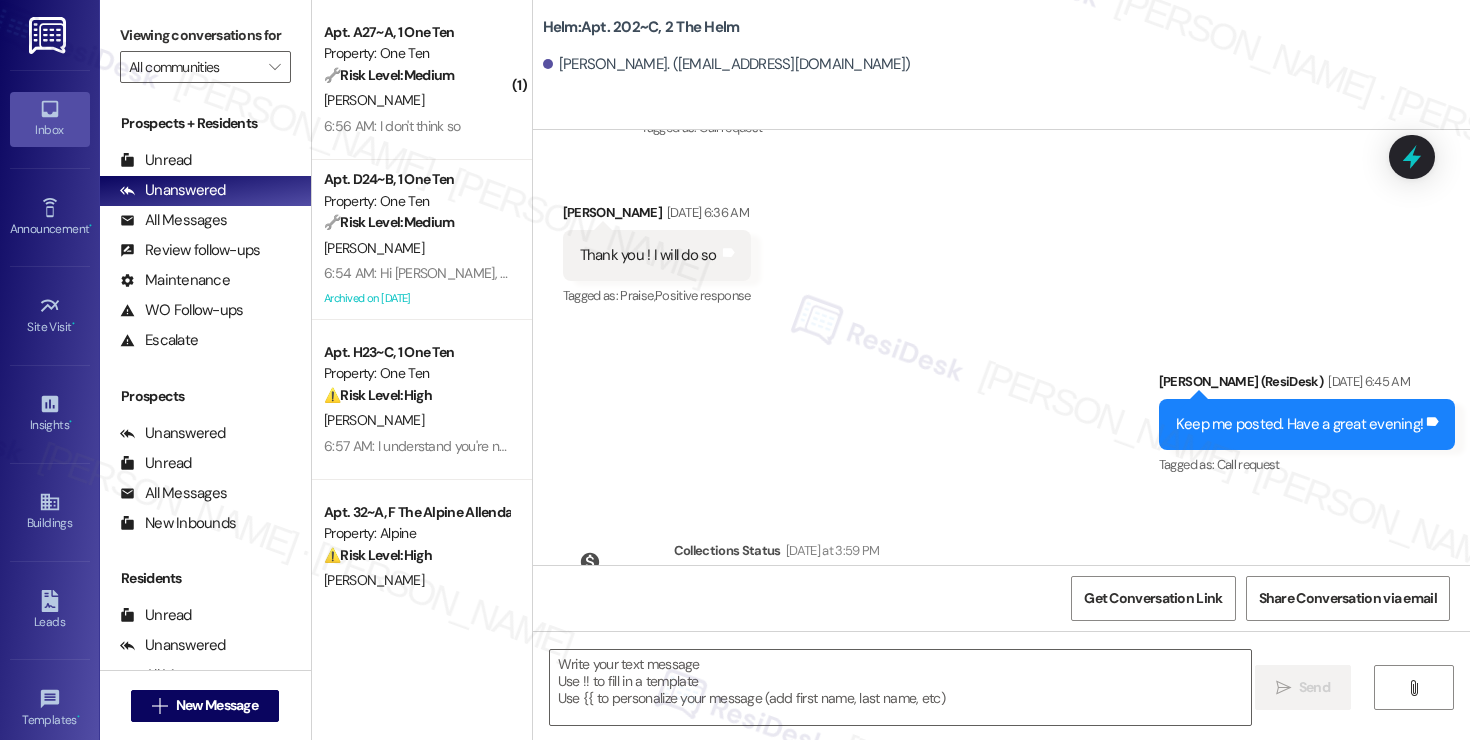 type on "Fetching suggested responses. Please feel free to read through the conversation in the meantime." 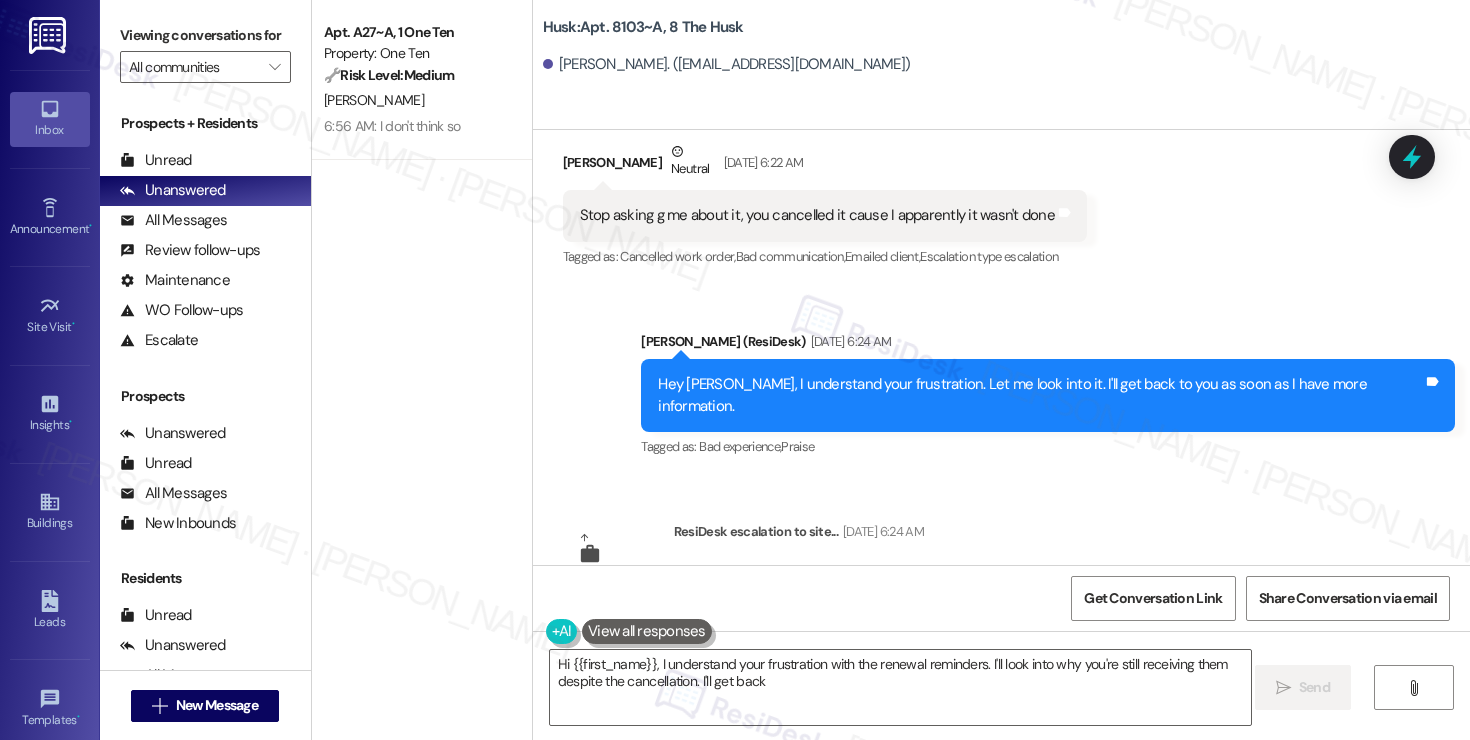 scroll, scrollTop: 14356, scrollLeft: 0, axis: vertical 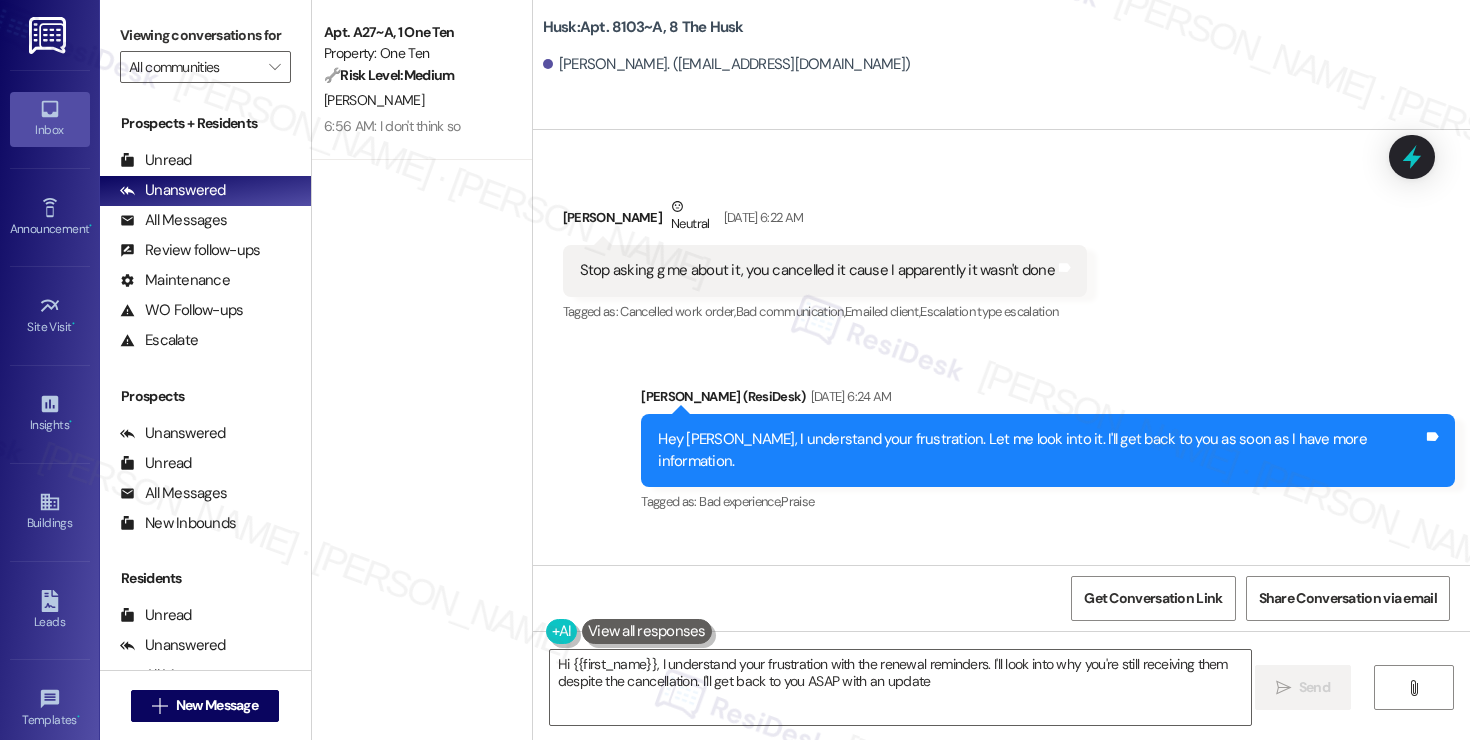 type on "Hi {{first_name}}, I understand your frustration with the renewal reminders. I'll look into why you're still receiving them despite the cancellation. I'll get back to you ASAP with an update." 